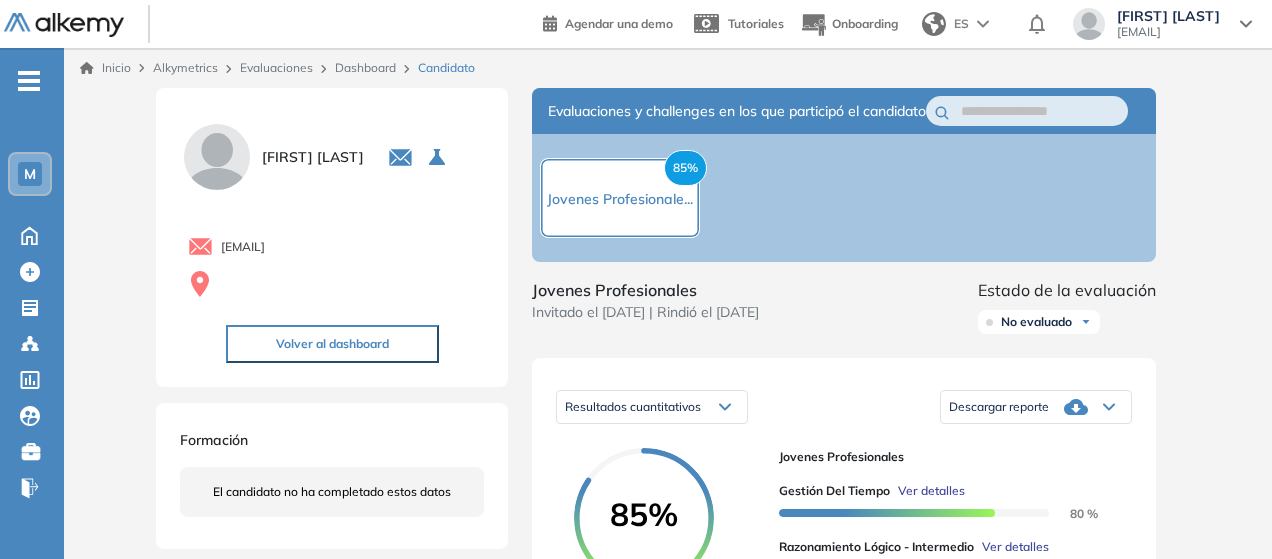 scroll, scrollTop: 0, scrollLeft: 0, axis: both 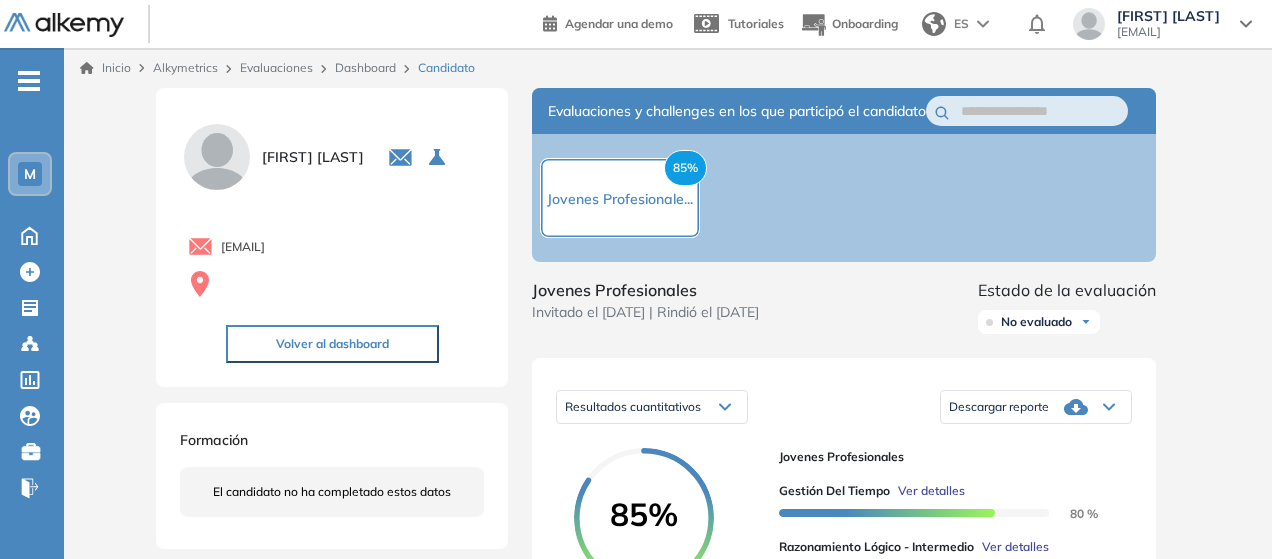 click on "Evaluaciones" at bounding box center (276, 67) 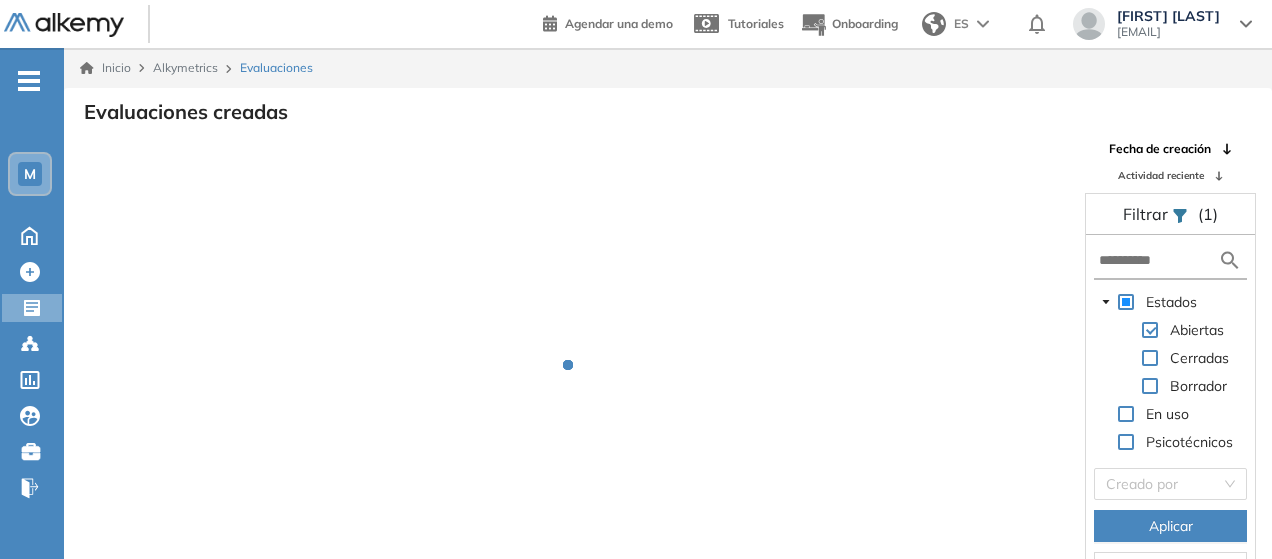 click on "Actividad reciente" at bounding box center [1161, 175] 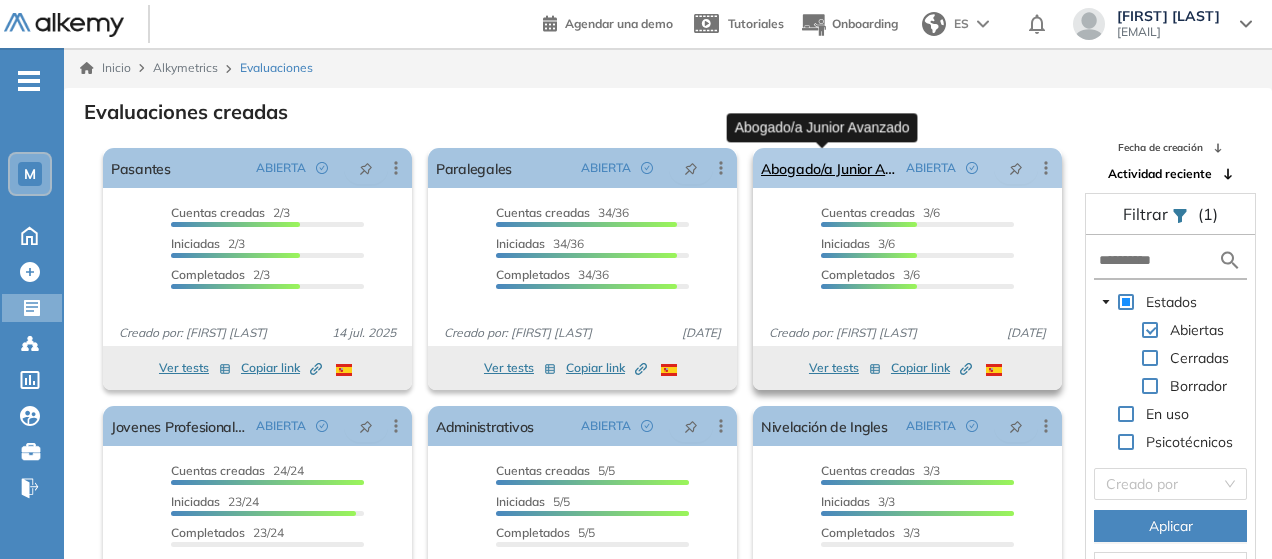 click on "Abogado/a Junior Avanzado" at bounding box center [829, 168] 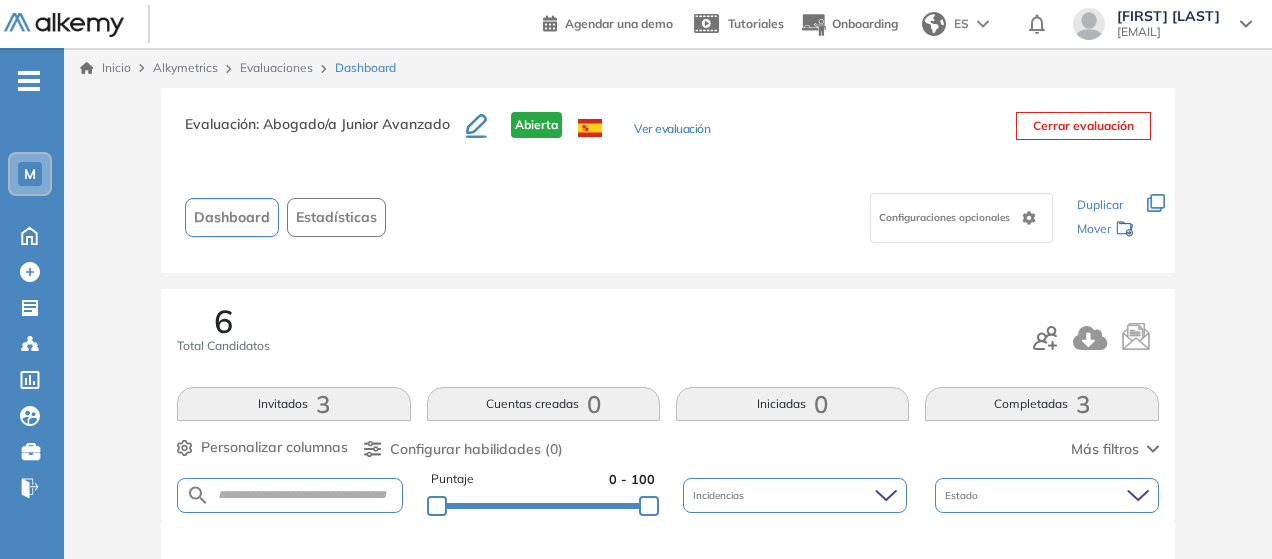 click on "Invitados 3" at bounding box center (293, 404) 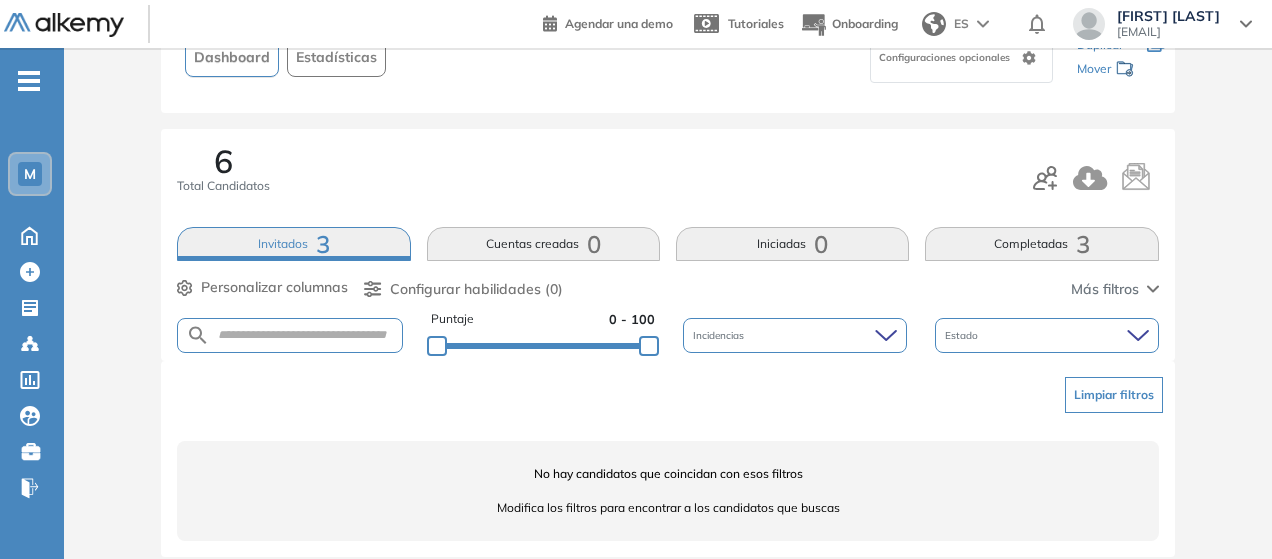 scroll, scrollTop: 180, scrollLeft: 0, axis: vertical 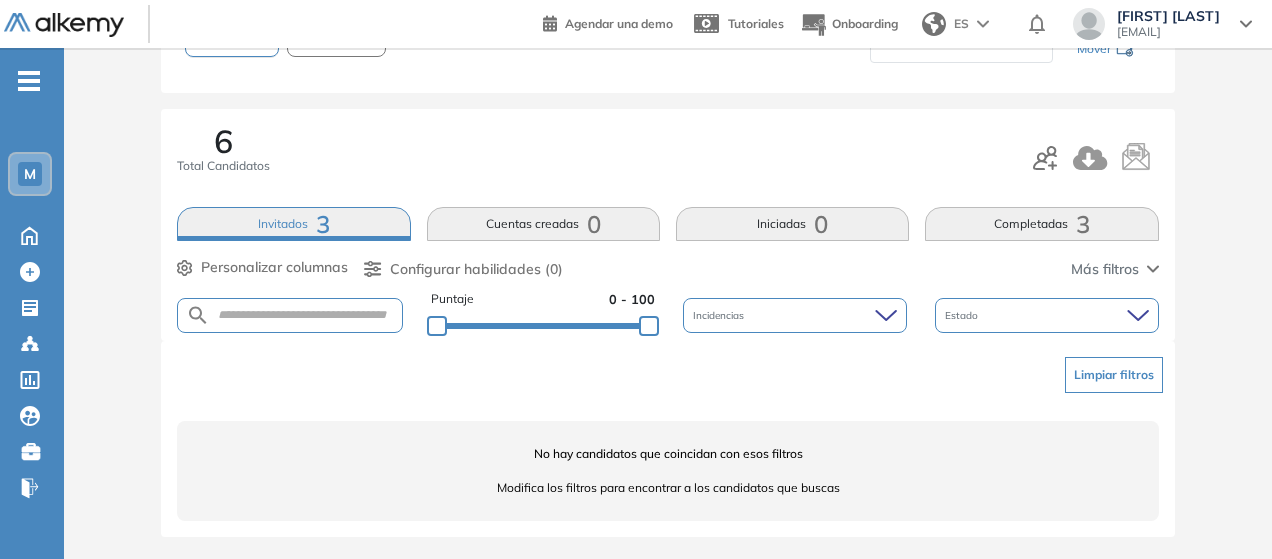 click on "Completadas 3" at bounding box center [1041, 224] 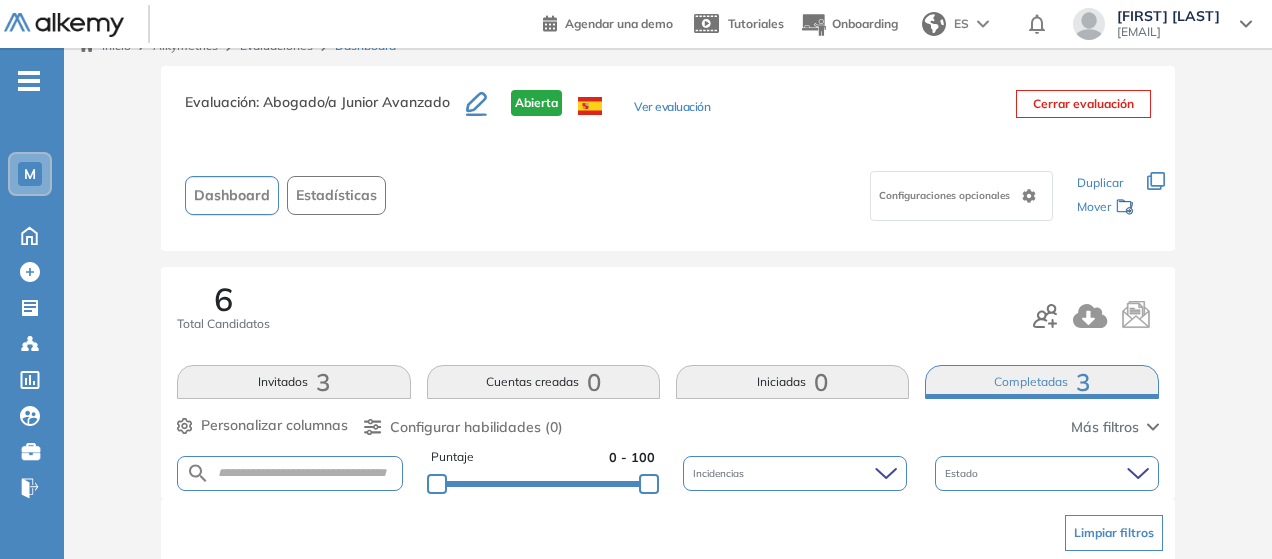 scroll, scrollTop: 0, scrollLeft: 0, axis: both 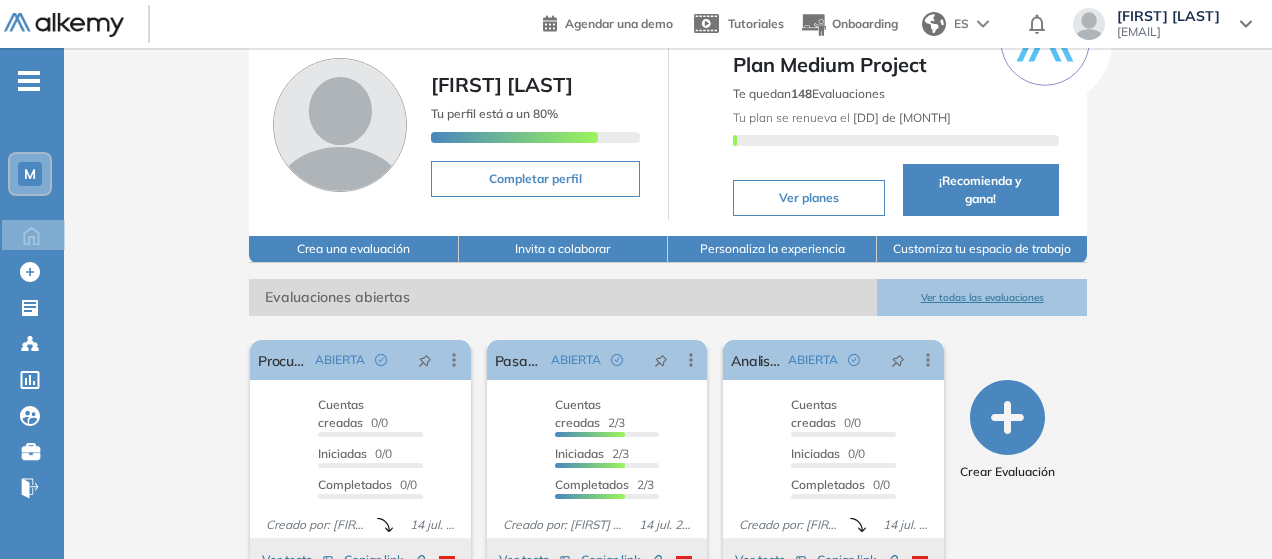 click on "Ver todas las evaluaciones" at bounding box center [981, 297] 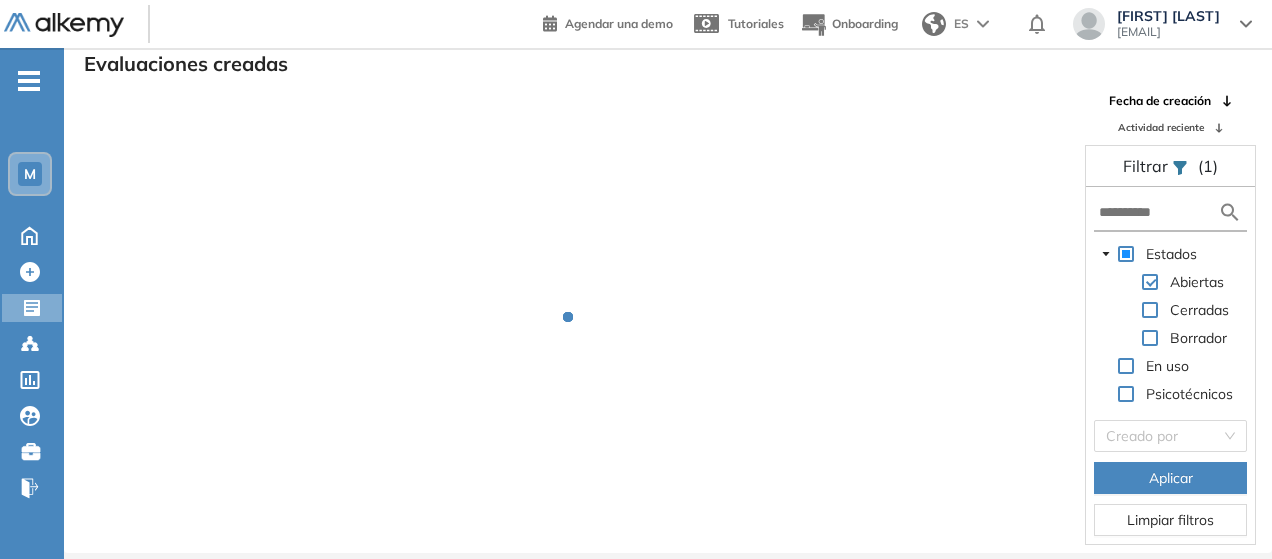 scroll, scrollTop: 48, scrollLeft: 0, axis: vertical 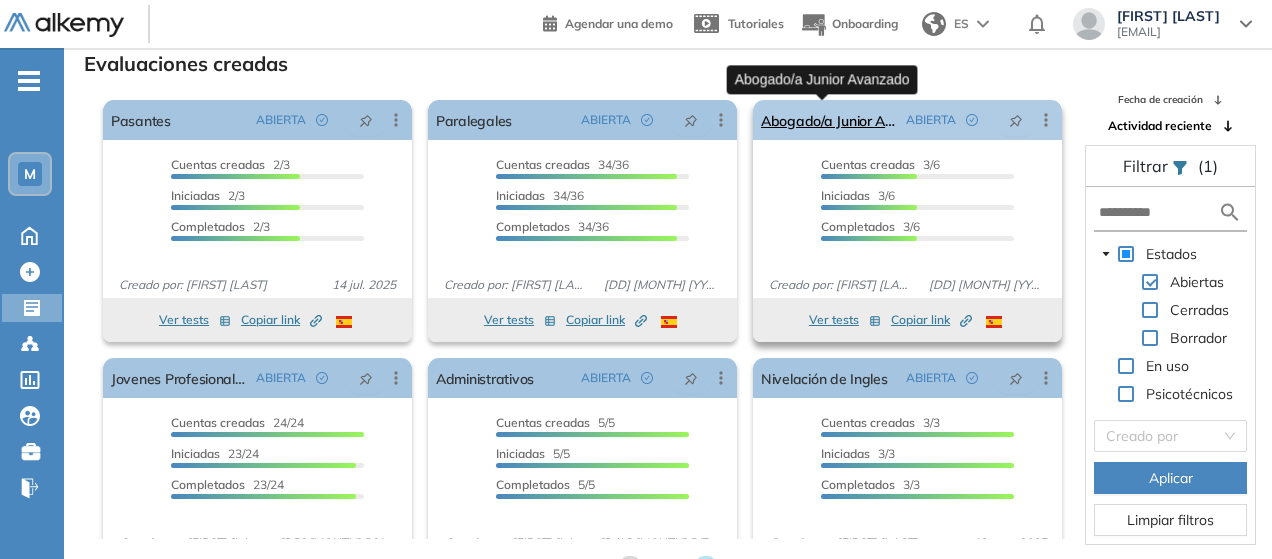 click on "Abogado/a Junior Avanzado" at bounding box center (829, 120) 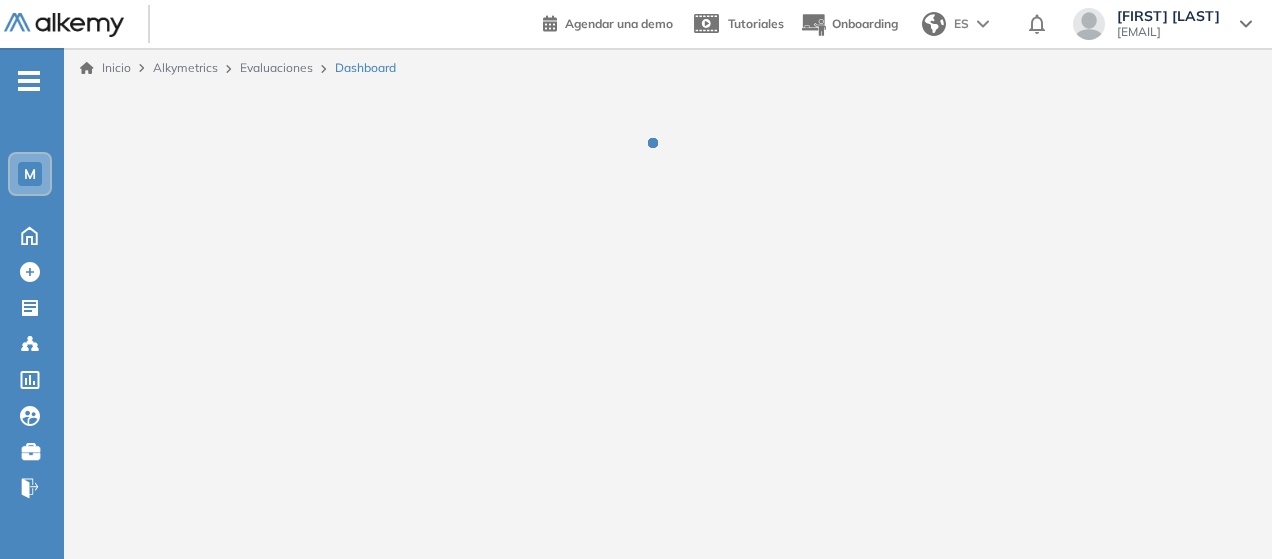 scroll, scrollTop: 0, scrollLeft: 0, axis: both 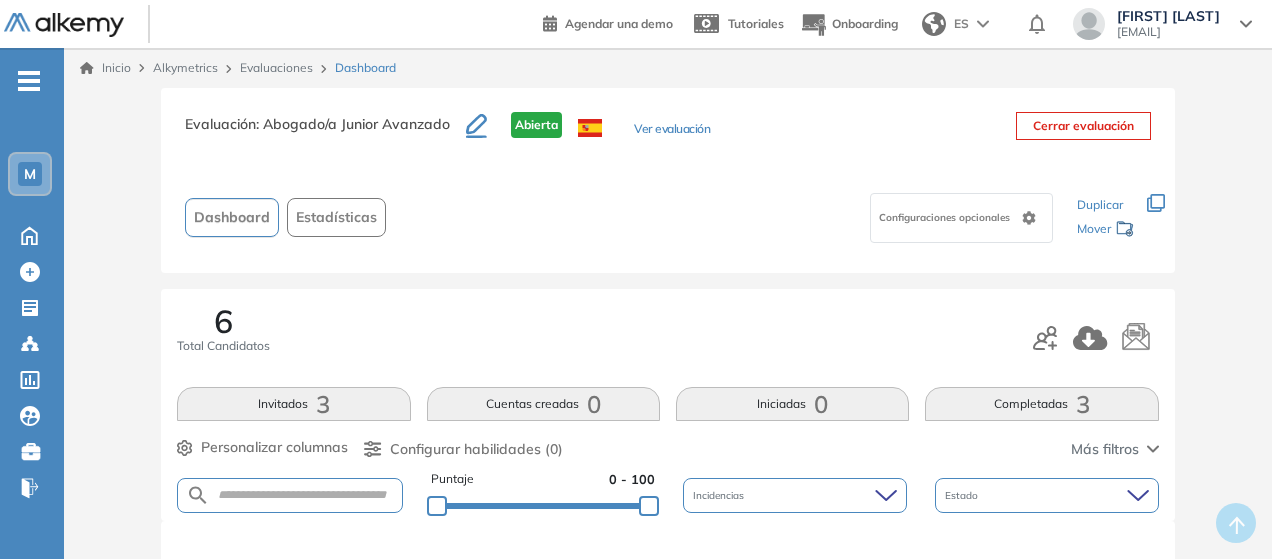 click on "Completadas 3" at bounding box center (1041, 404) 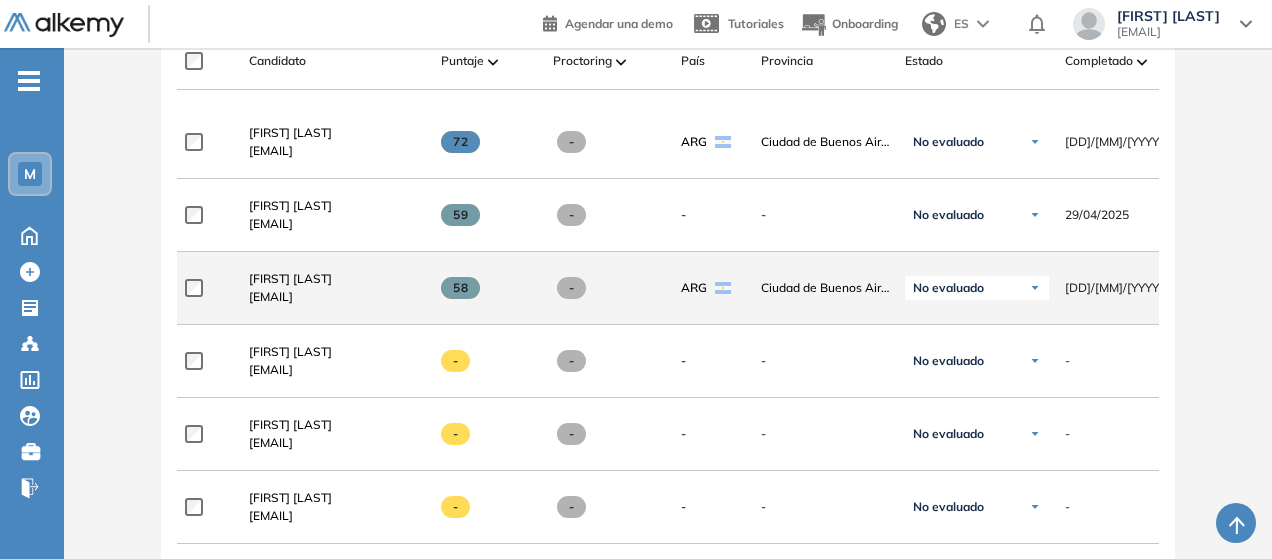 scroll, scrollTop: 600, scrollLeft: 0, axis: vertical 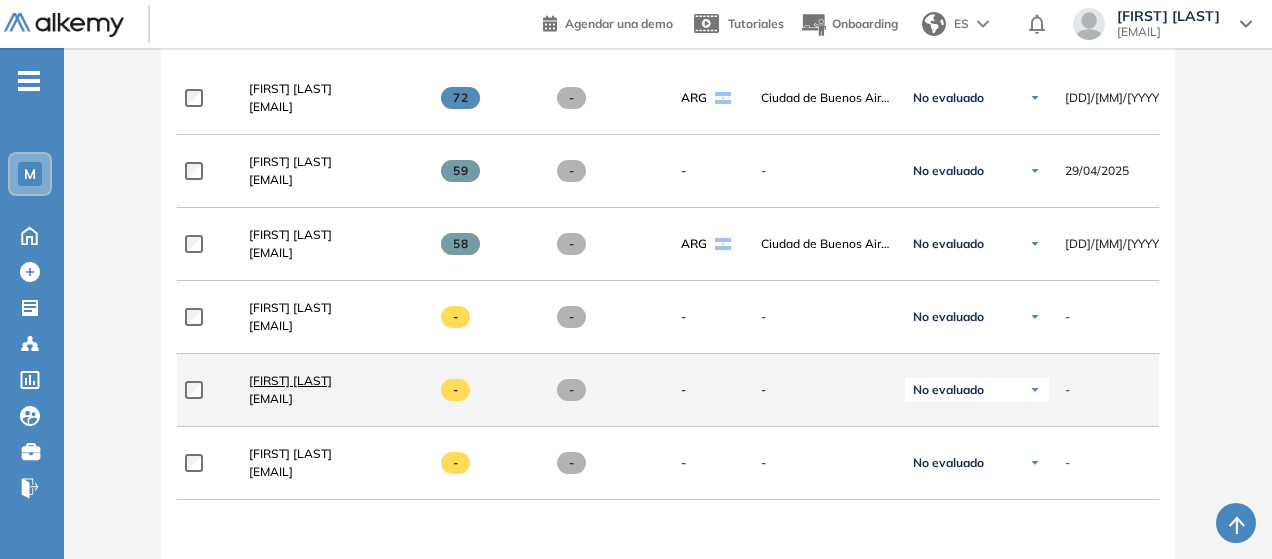click on "[FIRST] [LAST]" at bounding box center (290, 380) 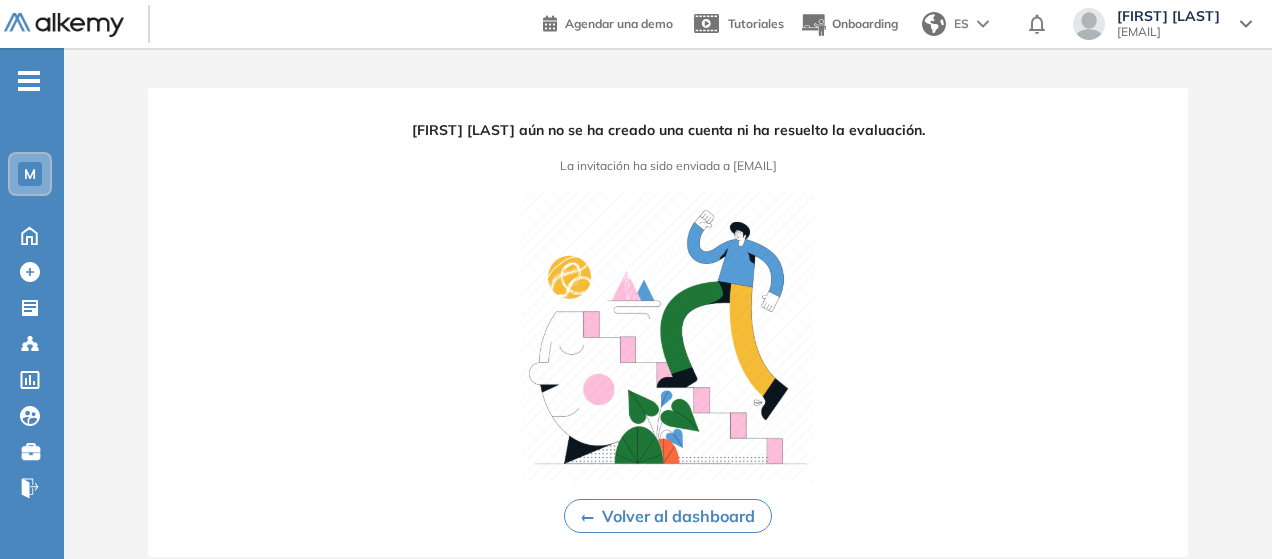 scroll, scrollTop: 0, scrollLeft: 0, axis: both 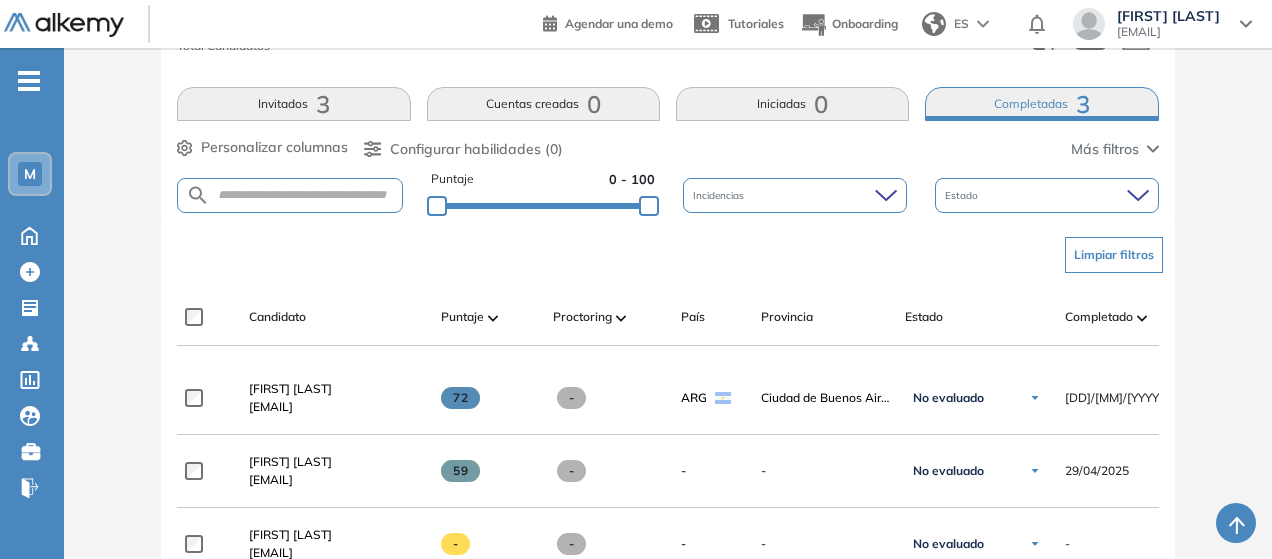 click on "3" at bounding box center [323, 104] 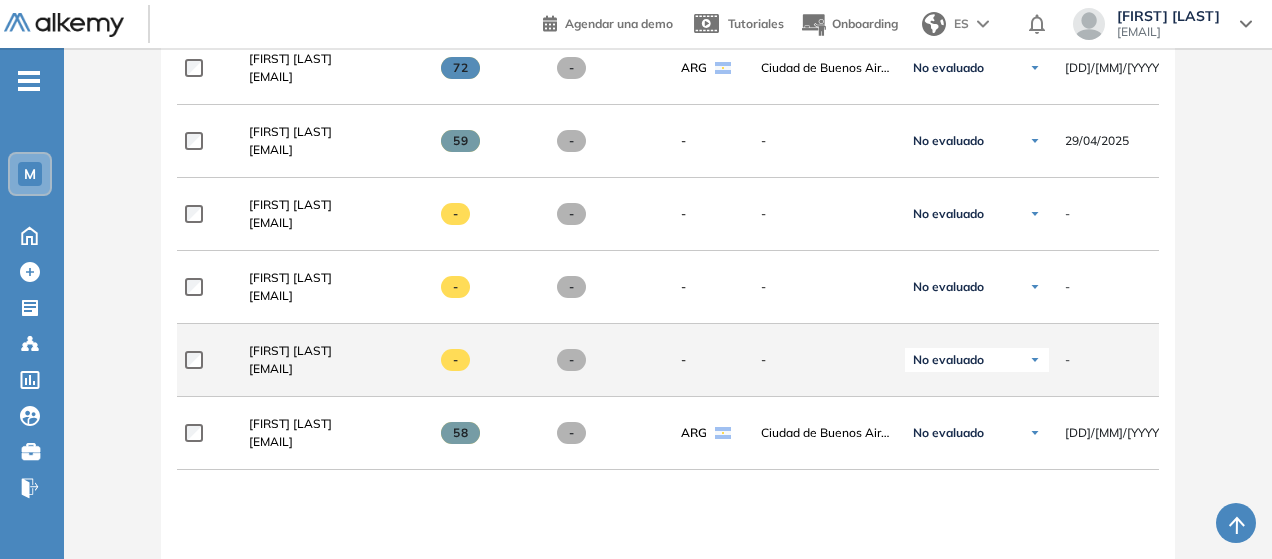 scroll, scrollTop: 600, scrollLeft: 0, axis: vertical 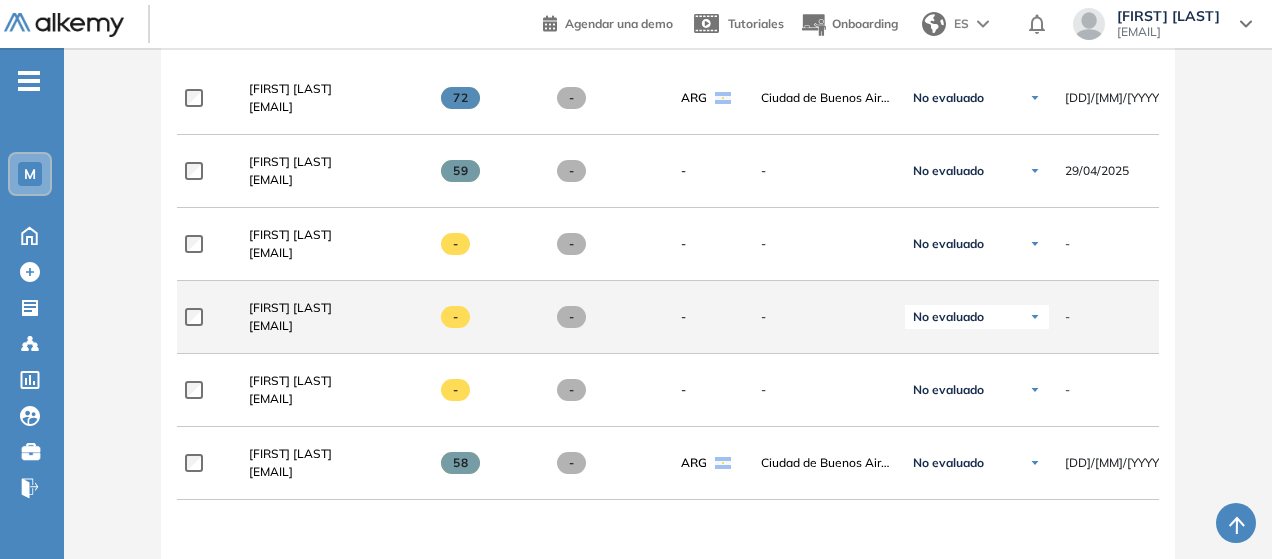 click on "-" at bounding box center [1067, 317] 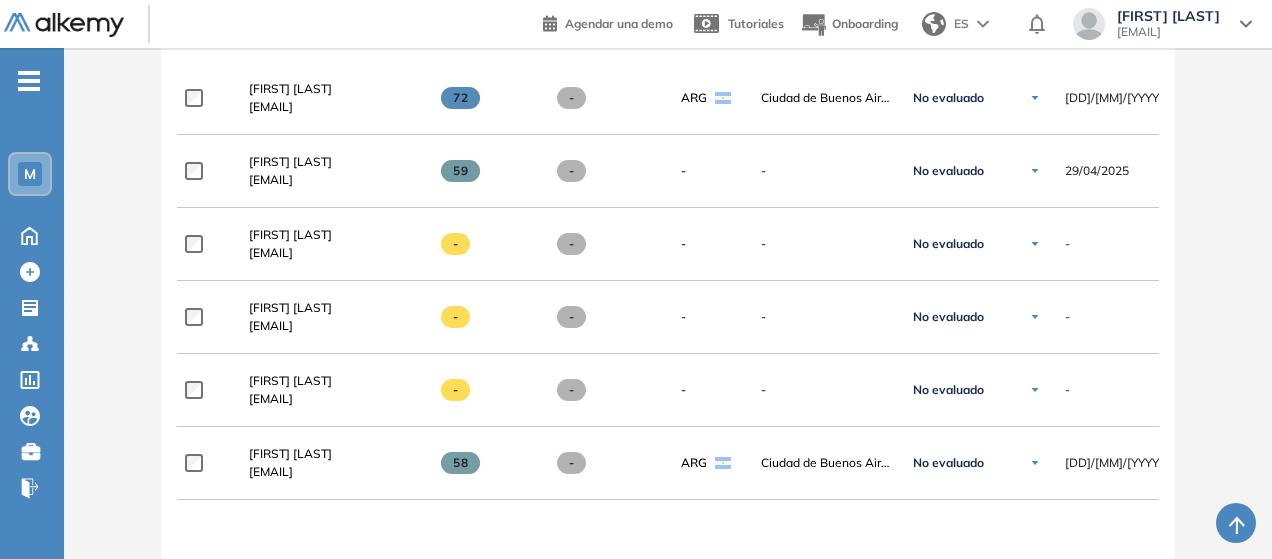 scroll, scrollTop: 0, scrollLeft: 340, axis: horizontal 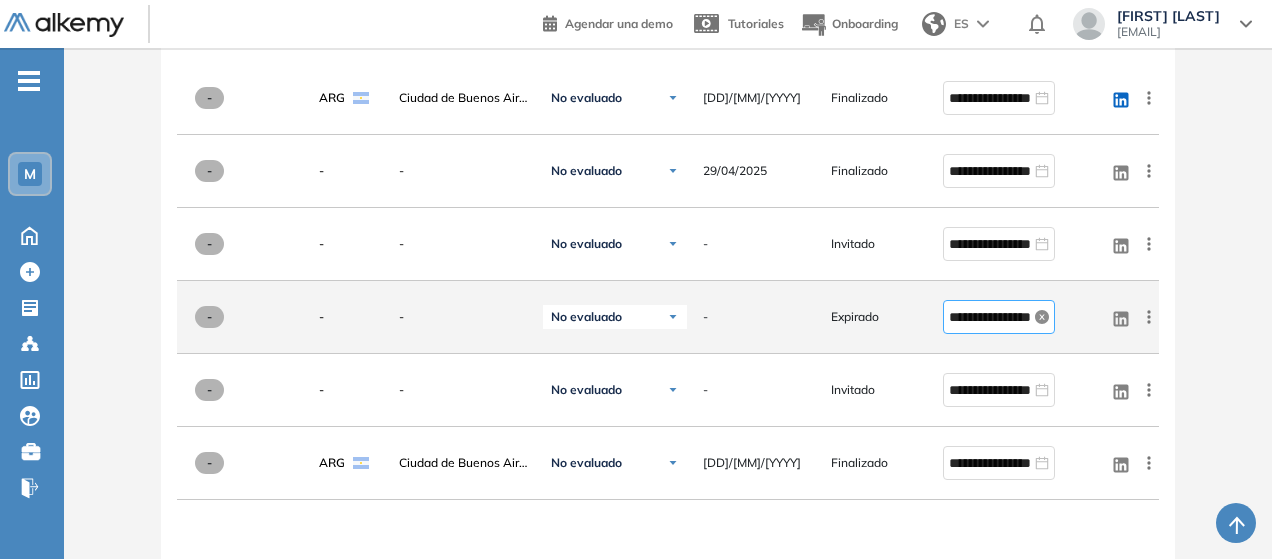 click 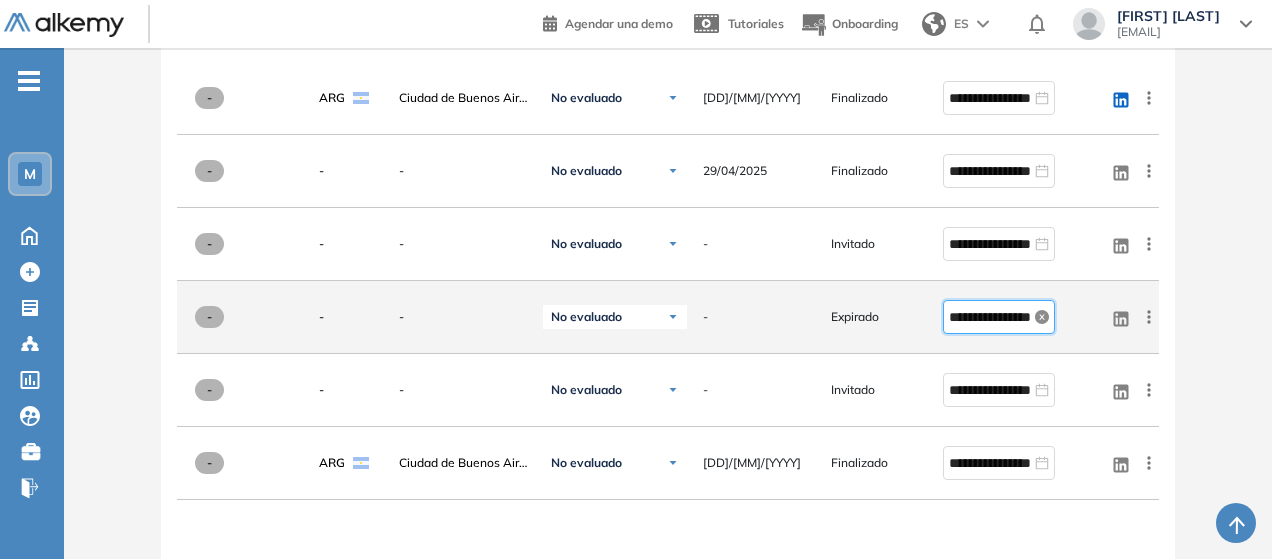 scroll, scrollTop: 0, scrollLeft: 36, axis: horizontal 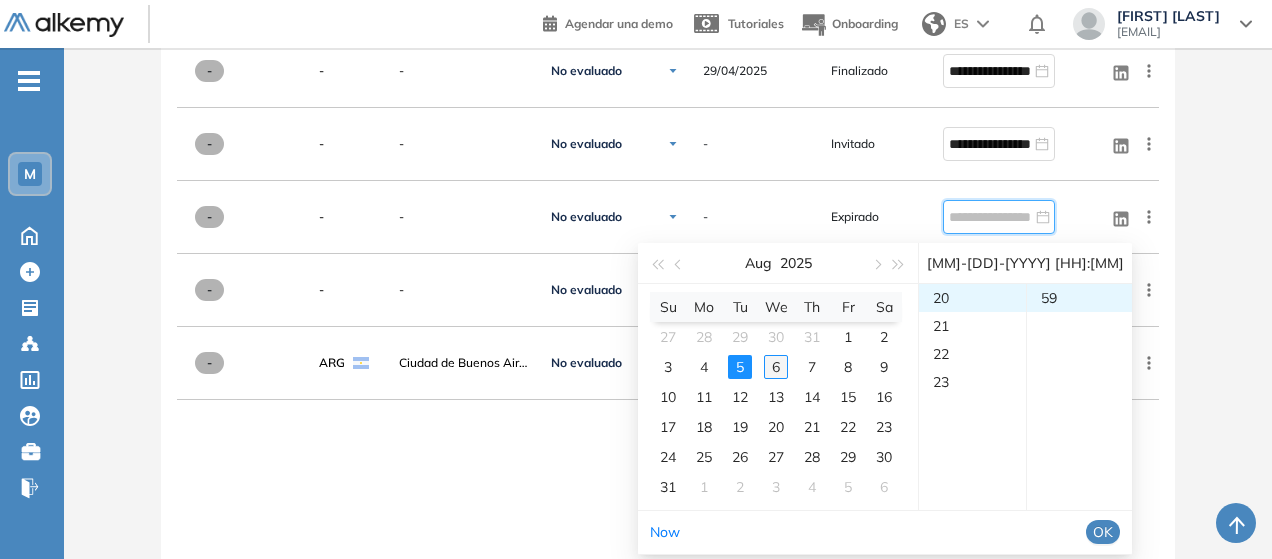 click on "6" at bounding box center [776, 367] 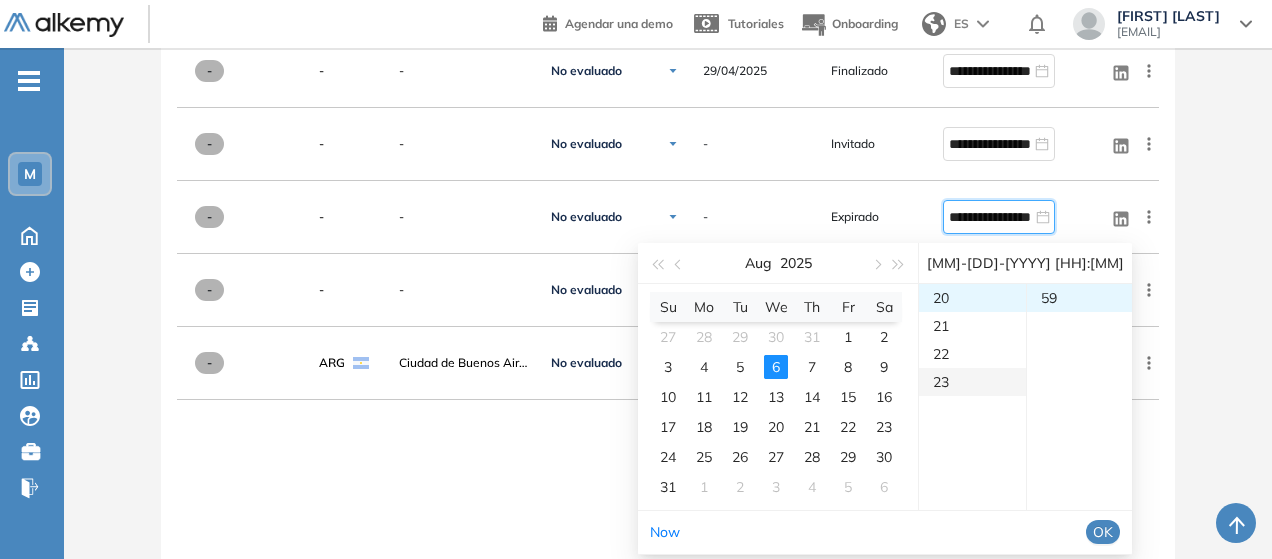 click on "23" at bounding box center [972, 382] 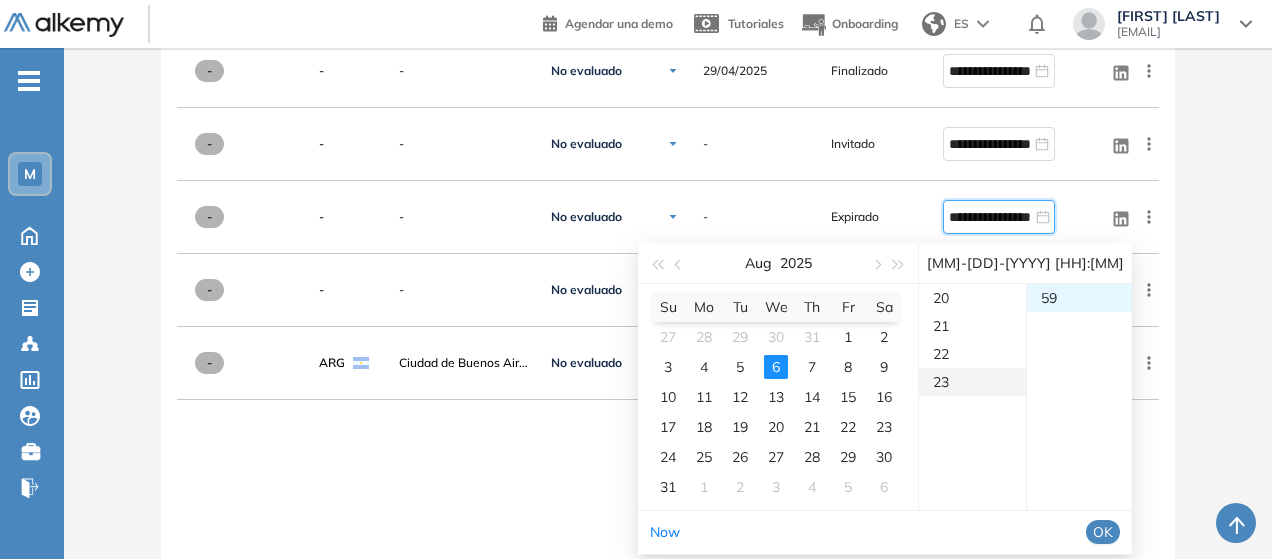 scroll, scrollTop: 644, scrollLeft: 0, axis: vertical 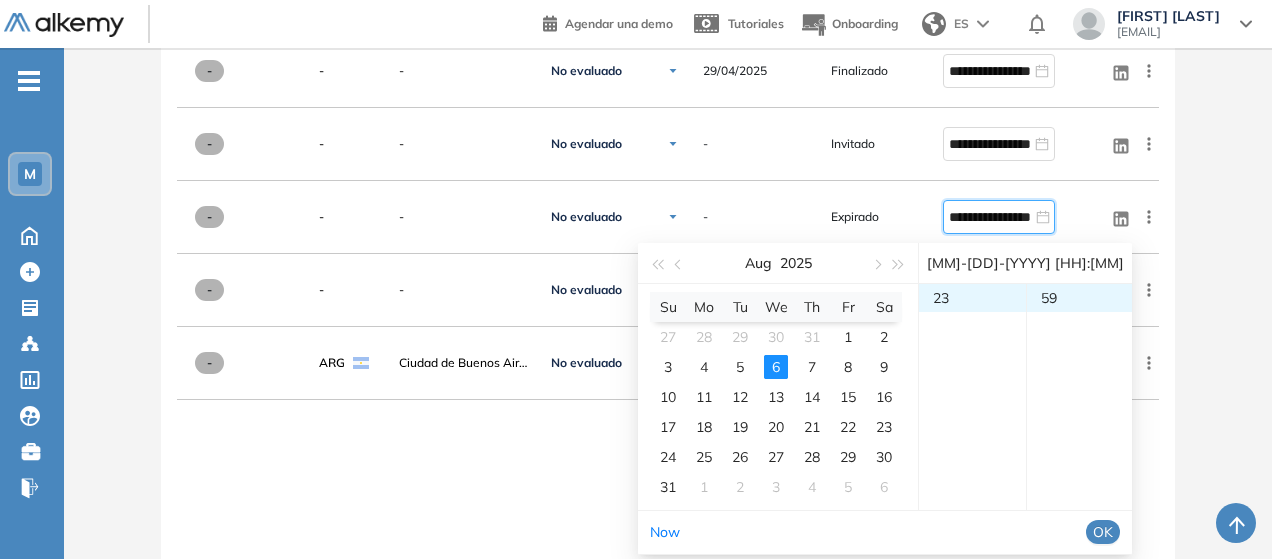 click on "OK" at bounding box center (1103, 532) 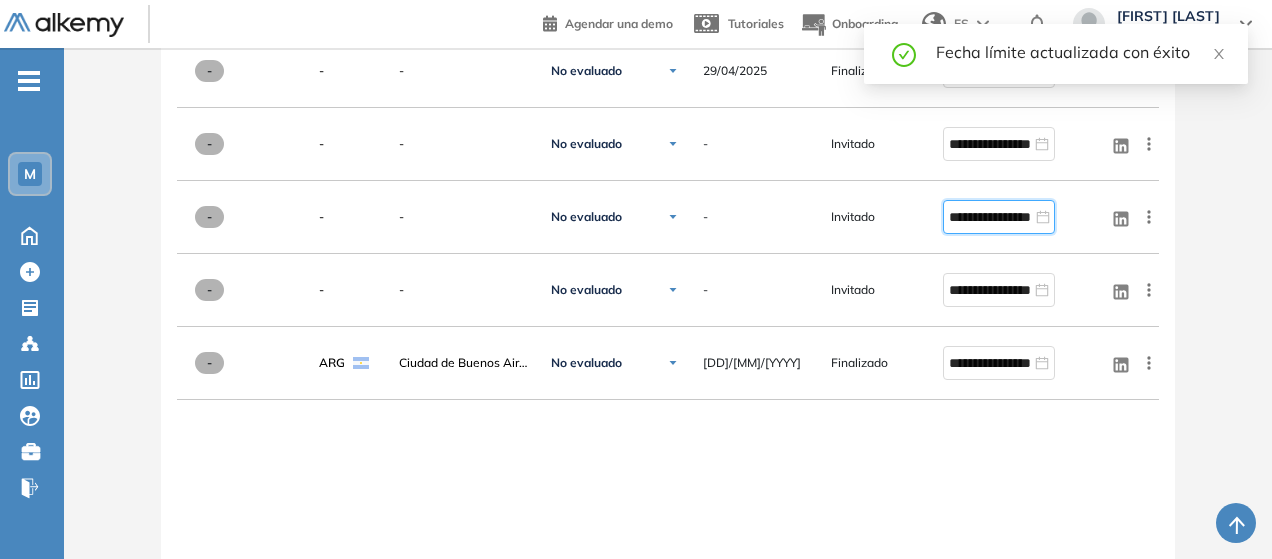 click on "Linkedin [FIRST] [LAST] [EMAIL] 72 - ARG" at bounding box center (668, 90) 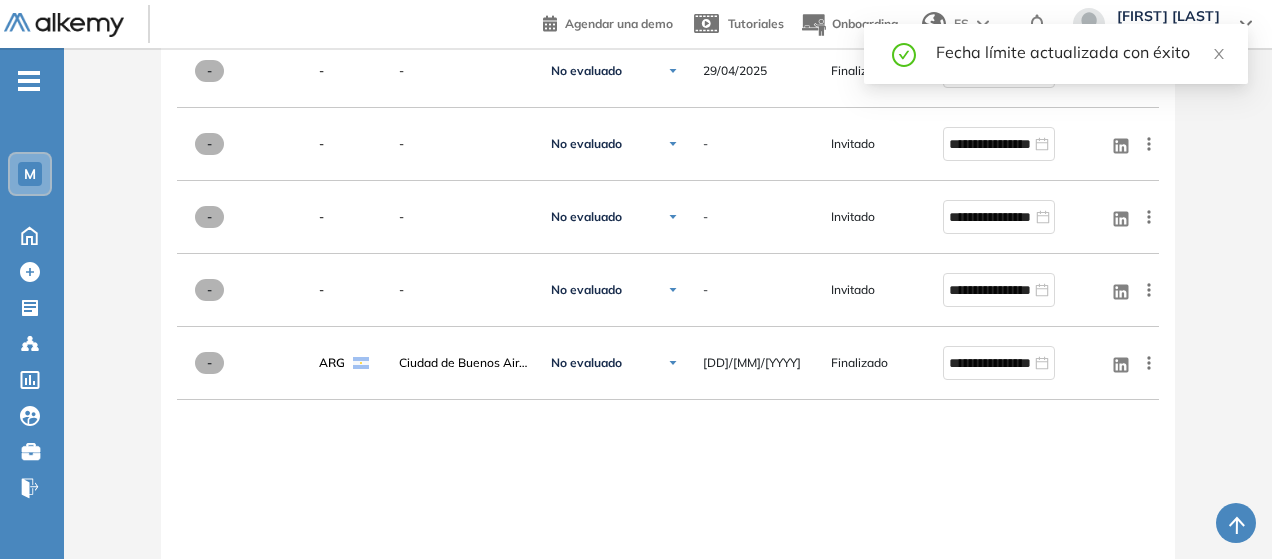 scroll, scrollTop: 0, scrollLeft: 0, axis: both 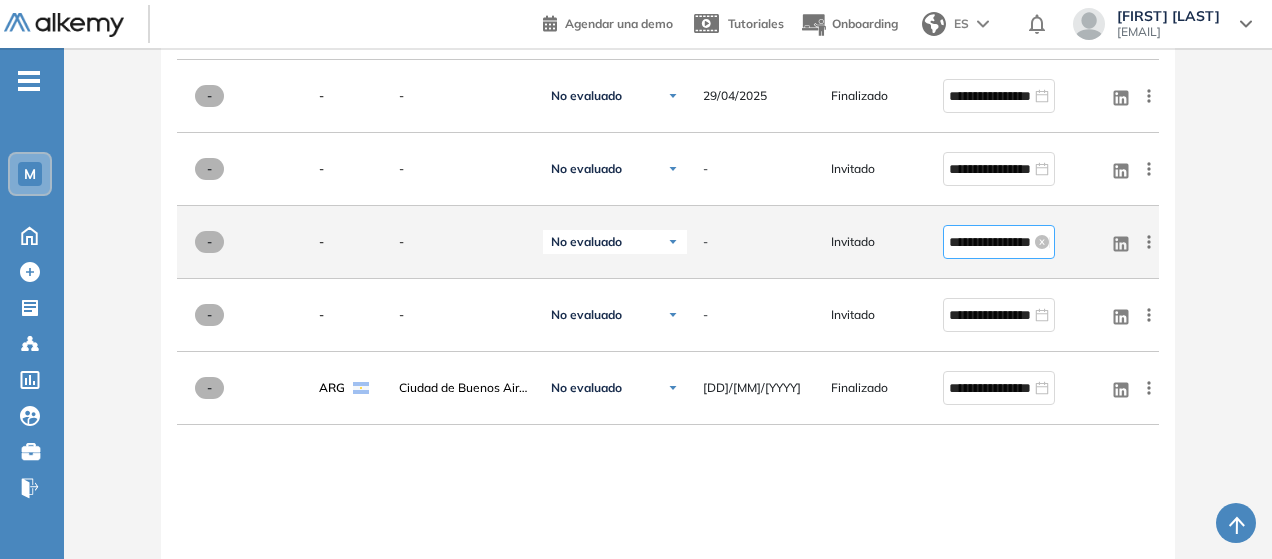 click on "**********" at bounding box center [990, 242] 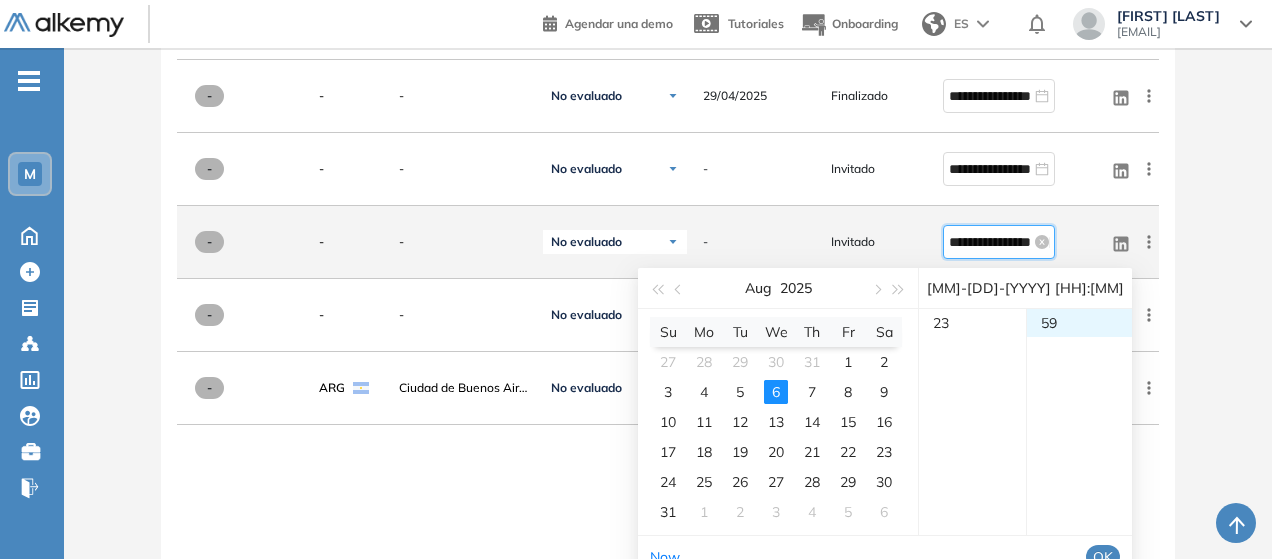 scroll, scrollTop: 560, scrollLeft: 0, axis: vertical 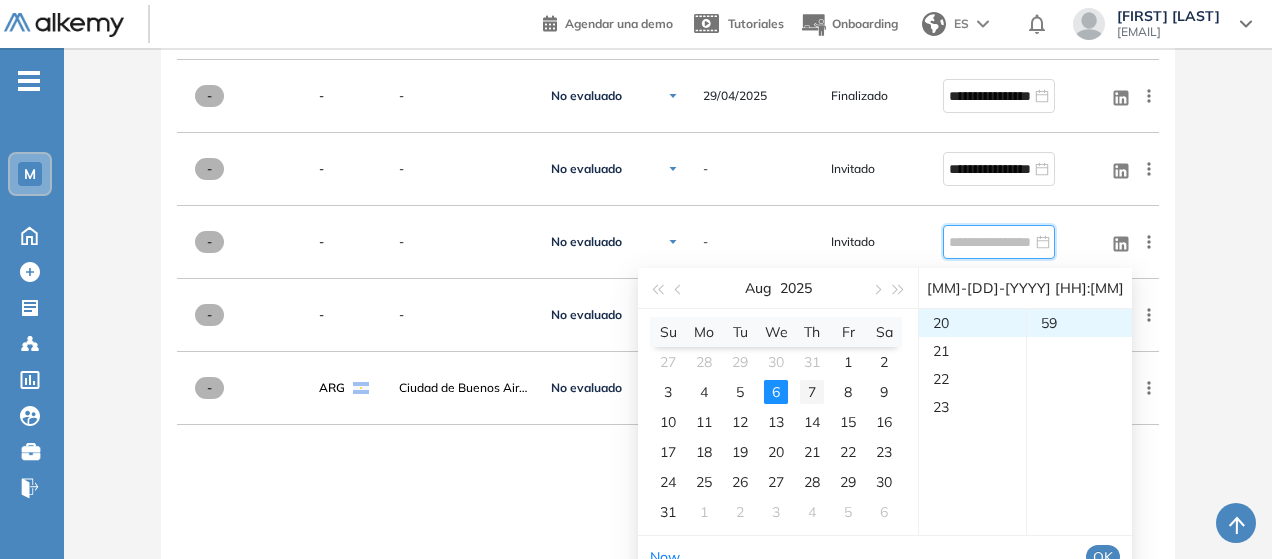 click on "7" at bounding box center [812, 392] 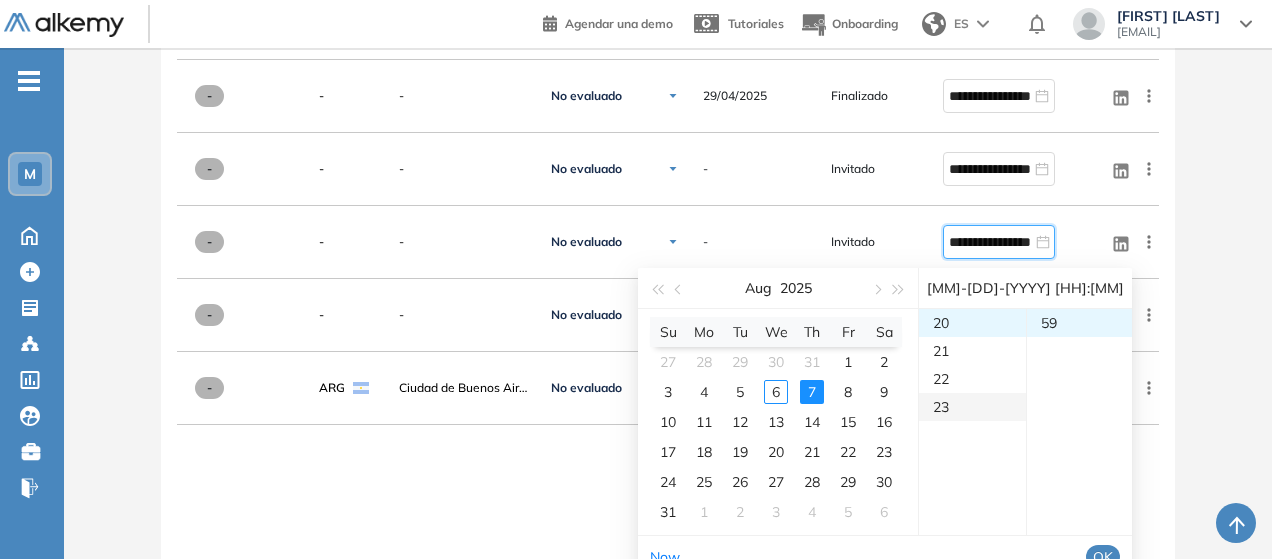 click on "23" at bounding box center (972, 407) 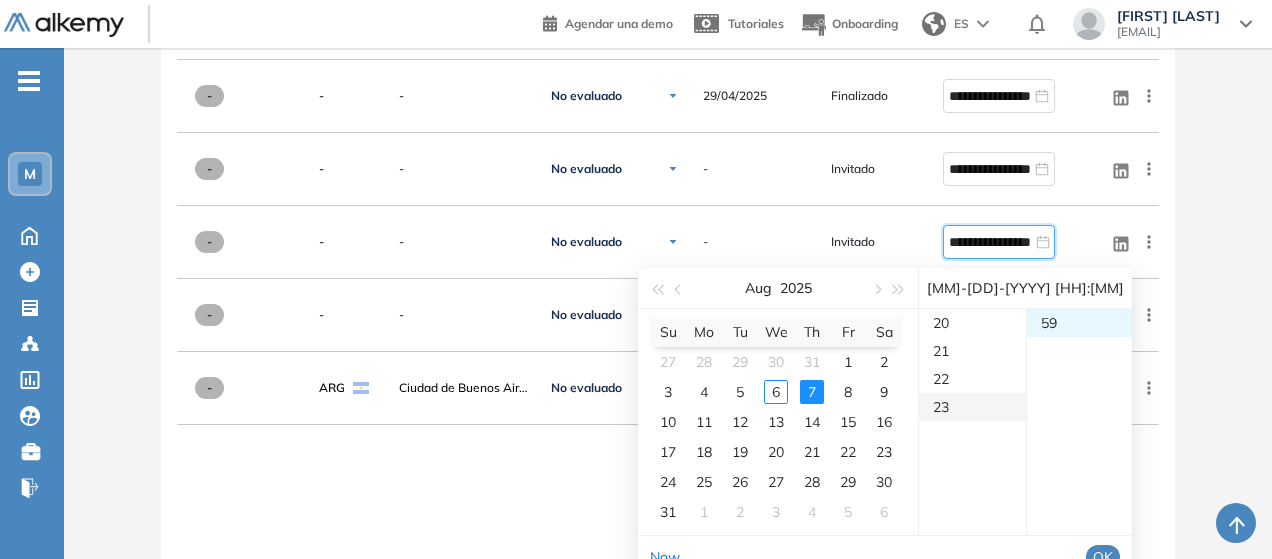 scroll, scrollTop: 644, scrollLeft: 0, axis: vertical 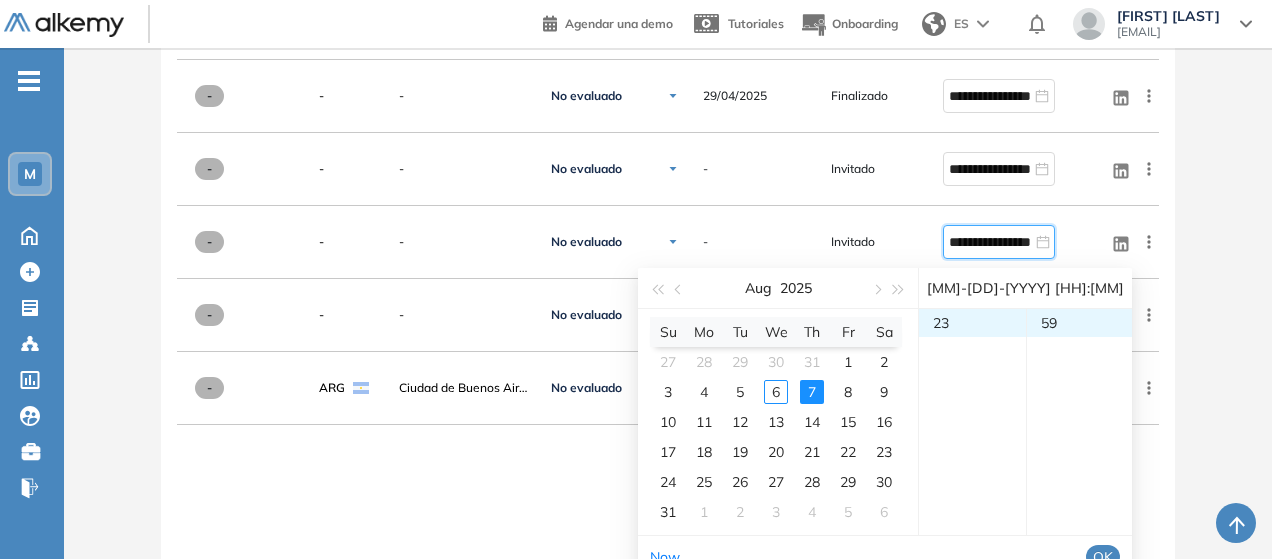 click on "OK" at bounding box center (1103, 557) 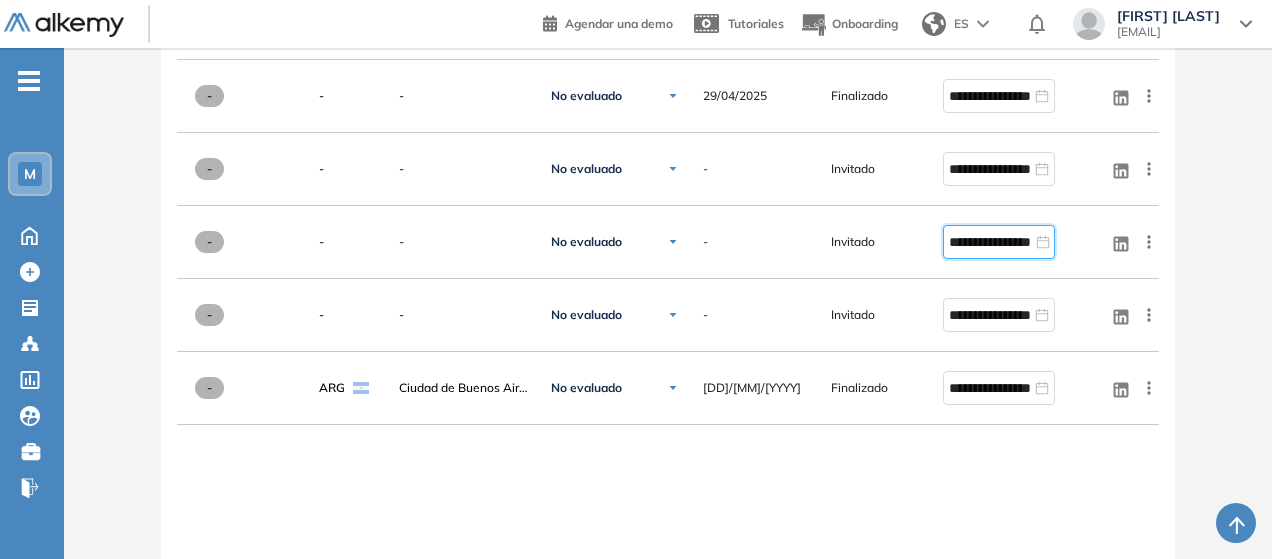 type on "**********" 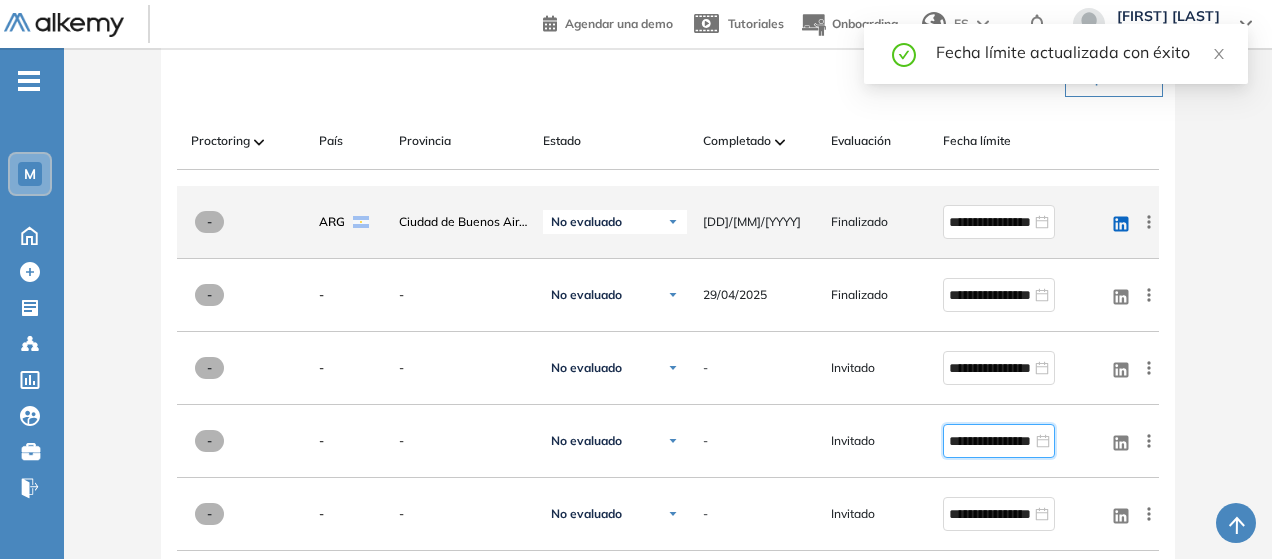 scroll, scrollTop: 475, scrollLeft: 0, axis: vertical 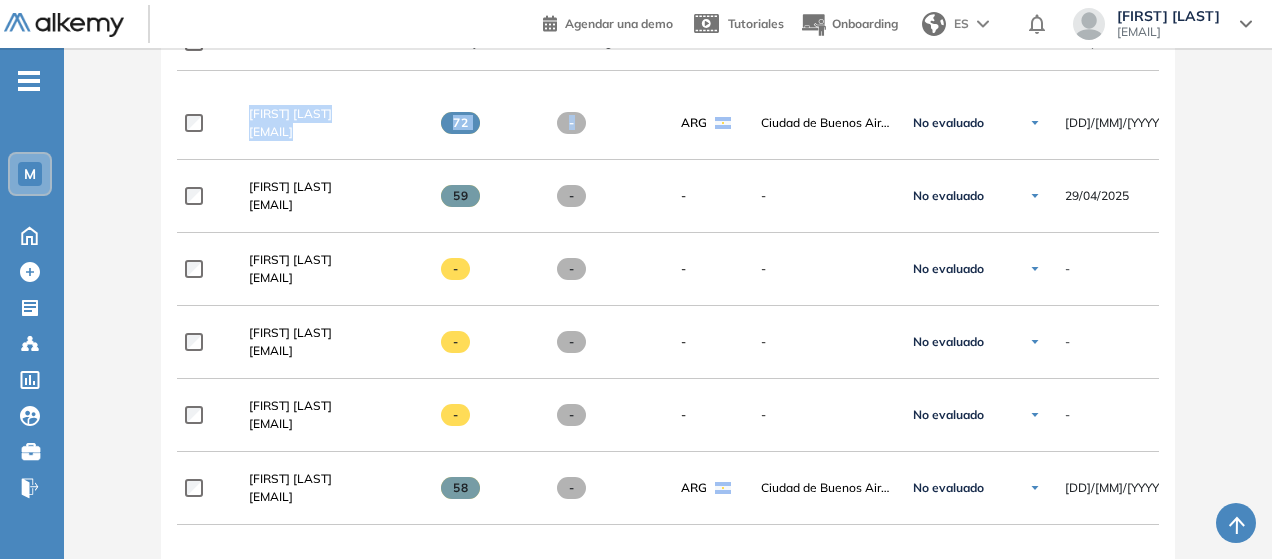 drag, startPoint x: 668, startPoint y: 94, endPoint x: 928, endPoint y: 89, distance: 260.04807 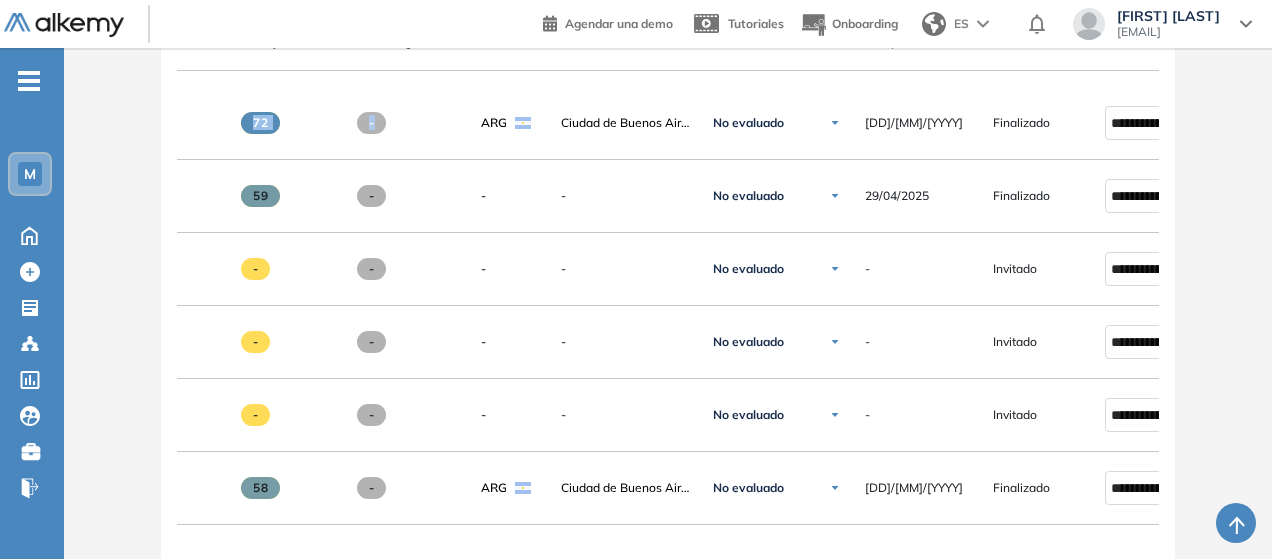 scroll, scrollTop: 0, scrollLeft: 362, axis: horizontal 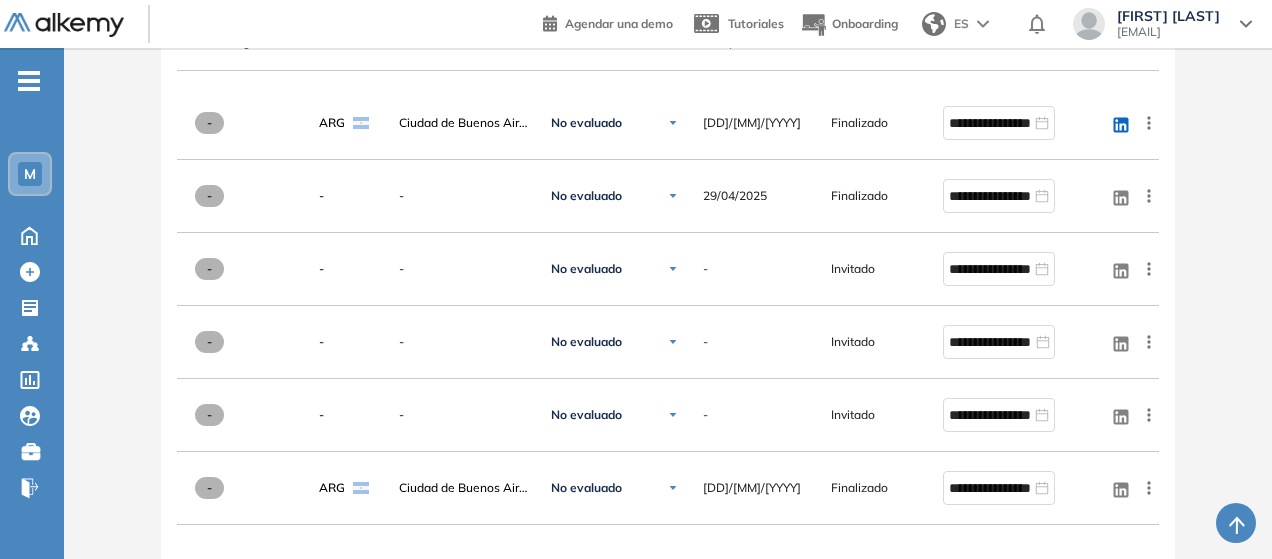 click on "Linkedin [FIRST] [LAST] [EMAIL] 72 - ARG" at bounding box center (668, 215) 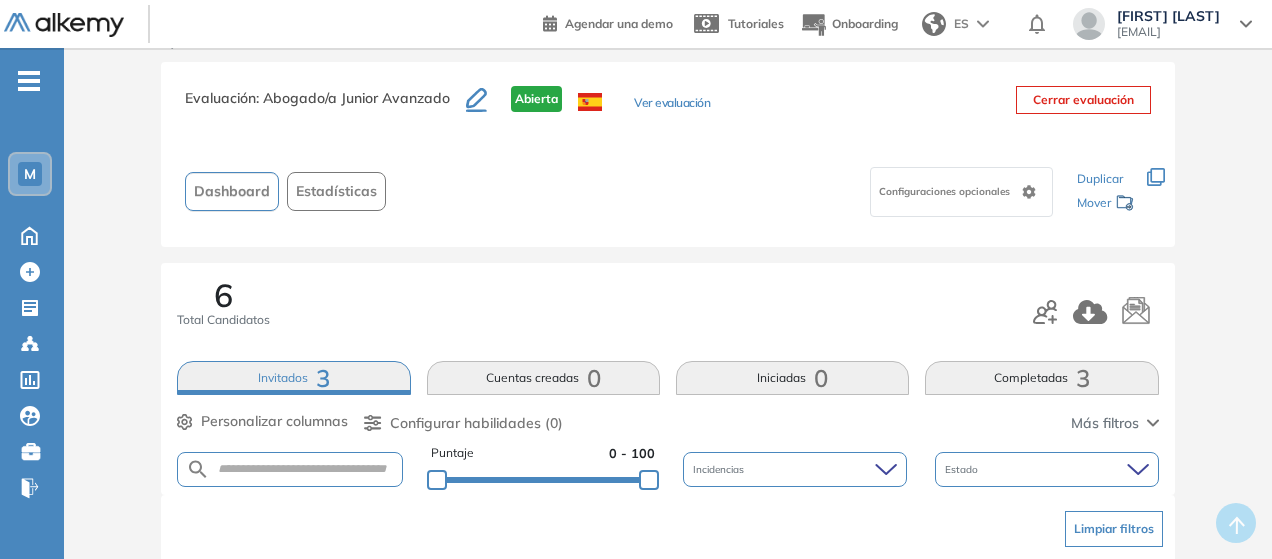 scroll, scrollTop: 0, scrollLeft: 0, axis: both 